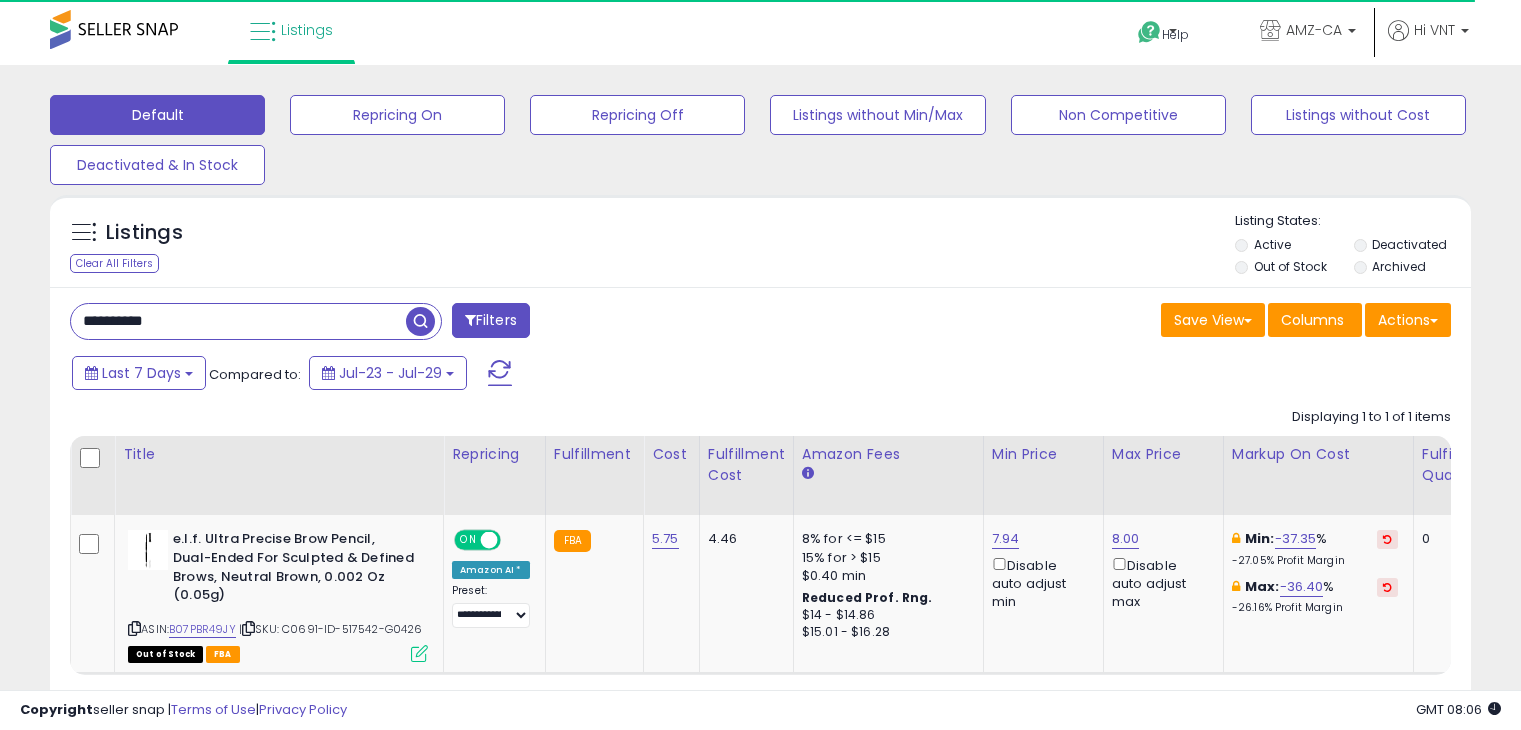 select on "**" 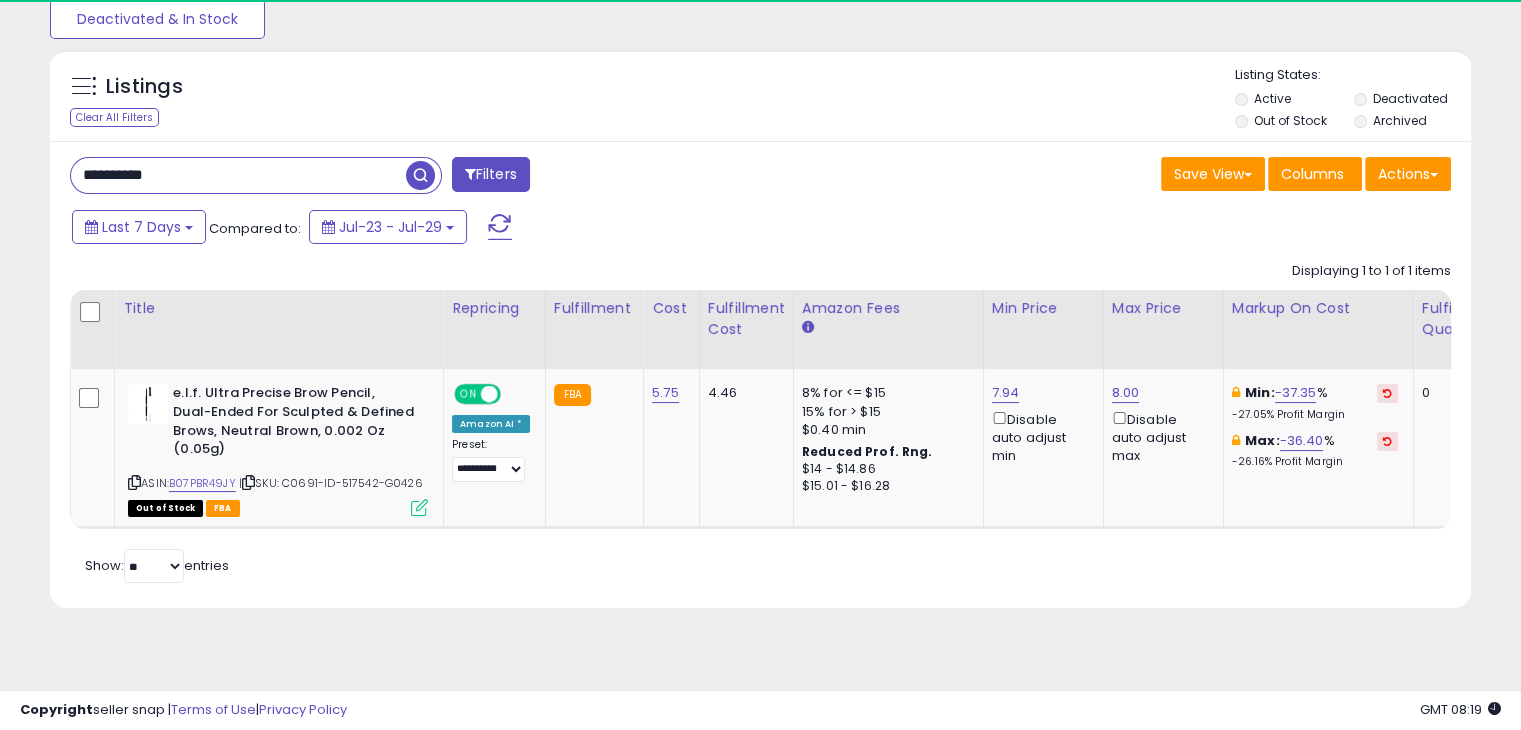 scroll, scrollTop: 146, scrollLeft: 0, axis: vertical 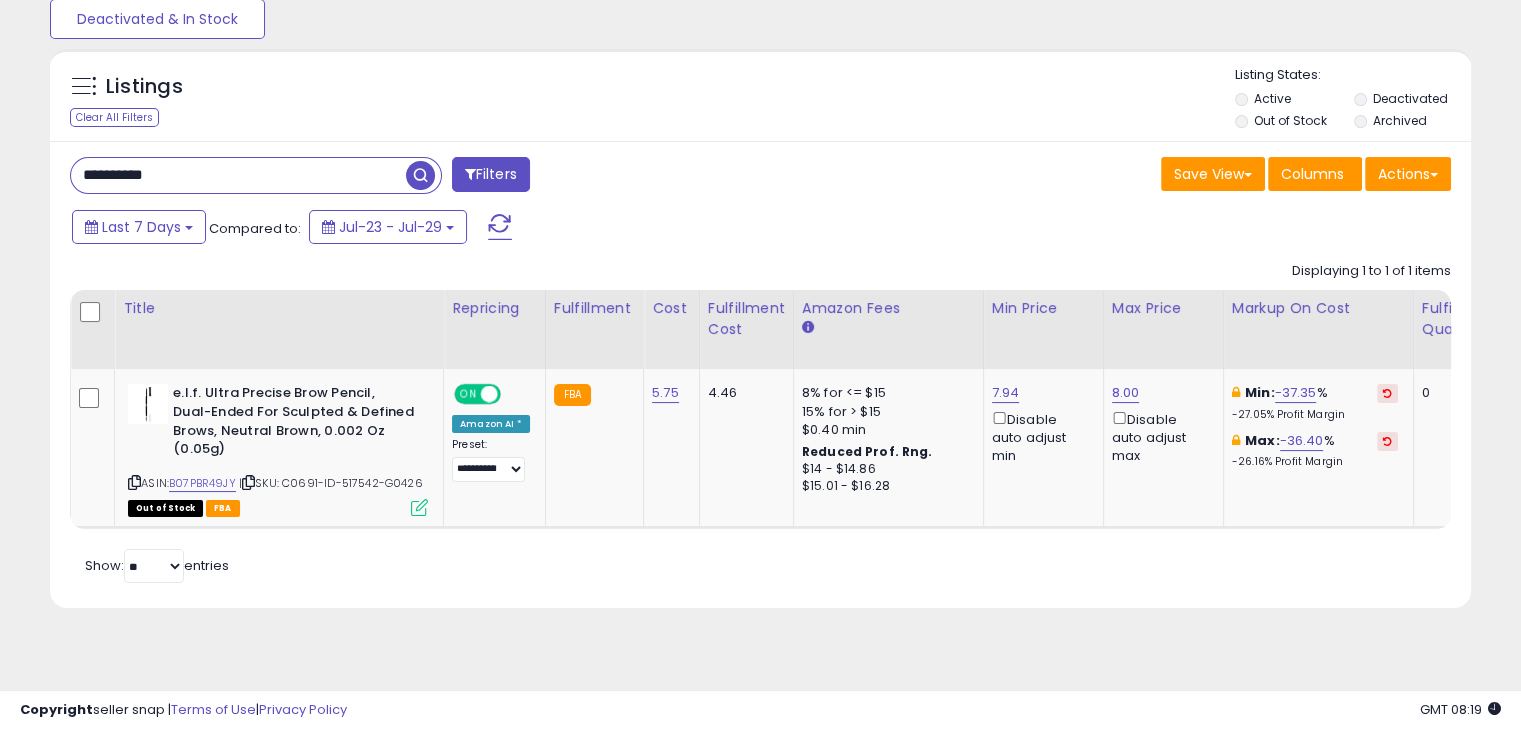 click on "**********" at bounding box center [238, 175] 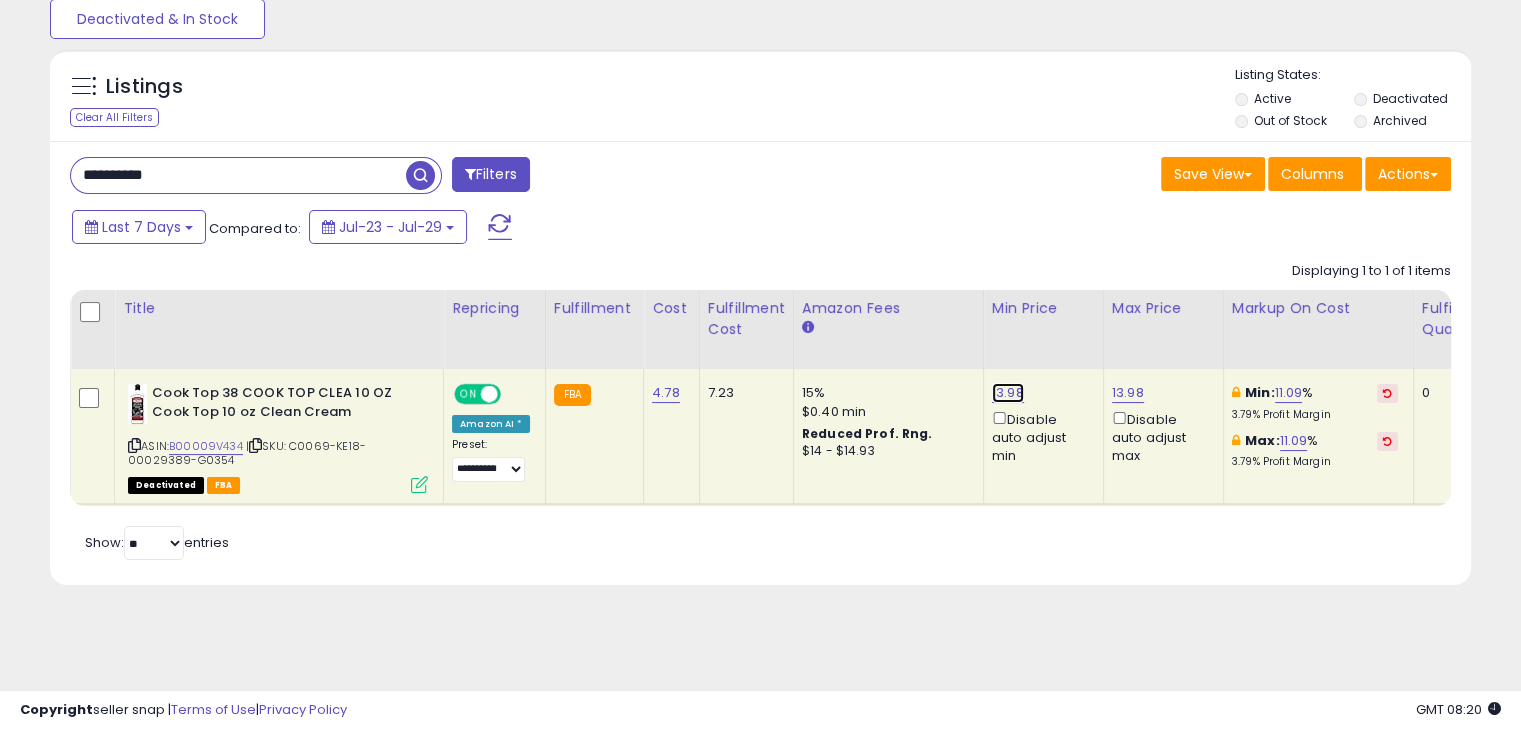 click on "13.98" at bounding box center (1008, 393) 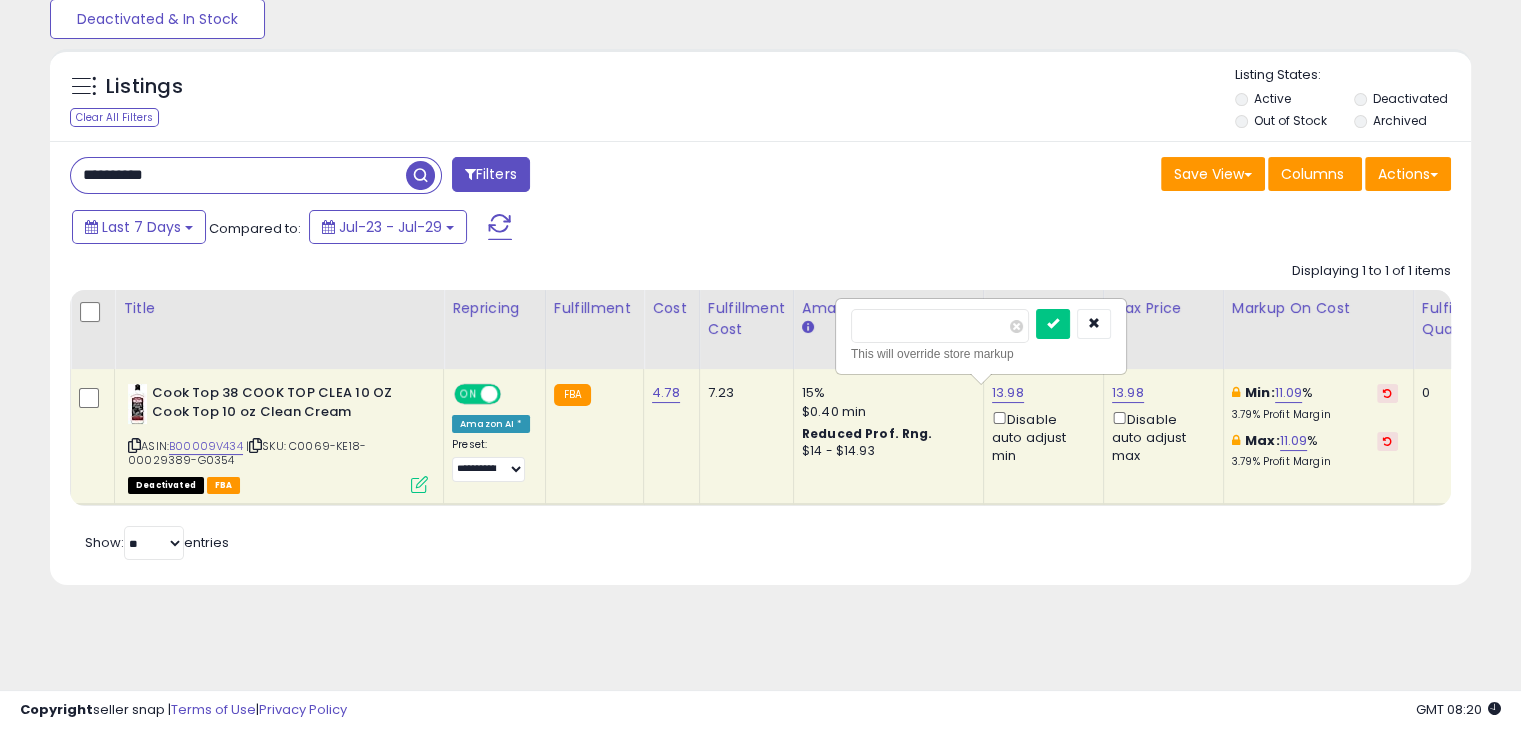 drag, startPoint x: 965, startPoint y: 329, endPoint x: 799, endPoint y: 367, distance: 170.29387 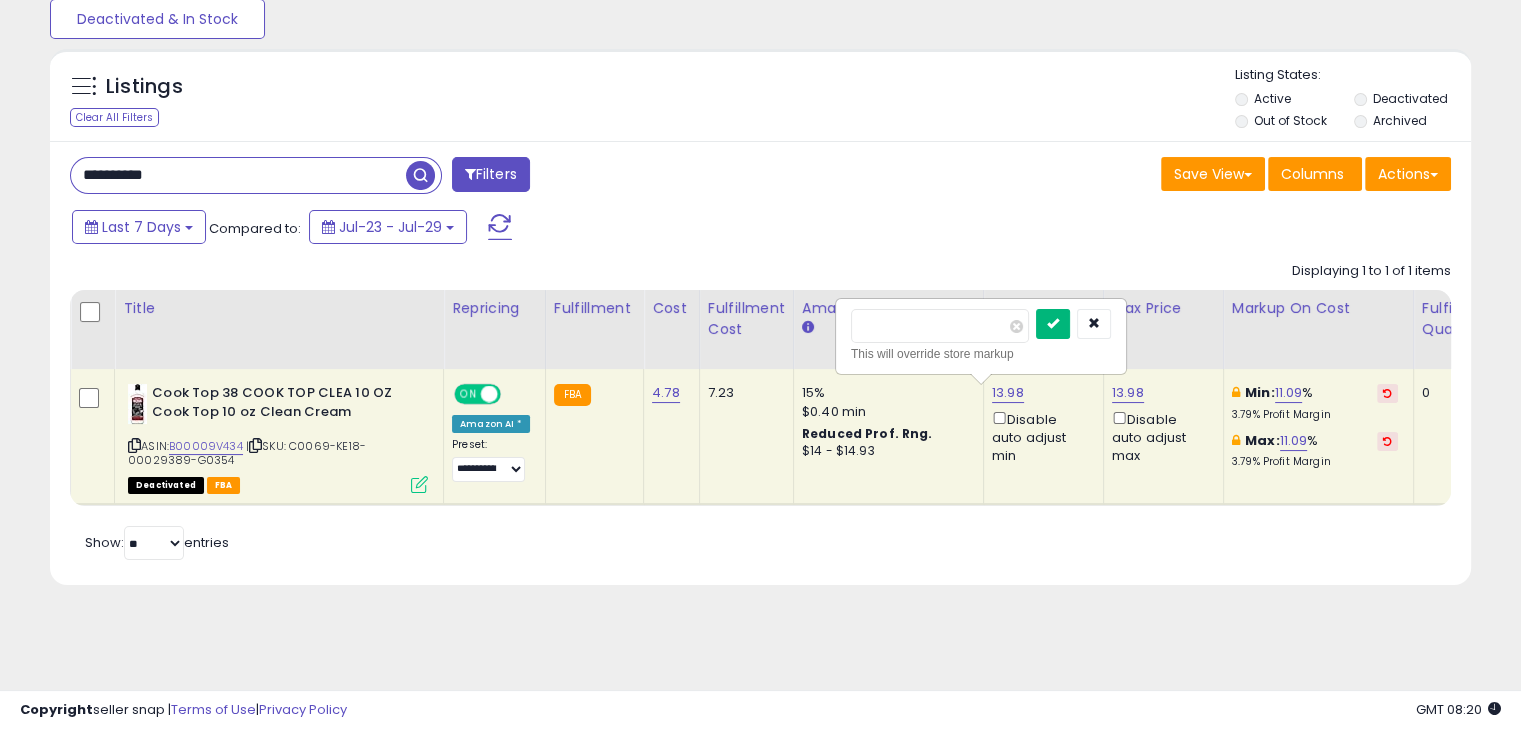 click at bounding box center (1053, 323) 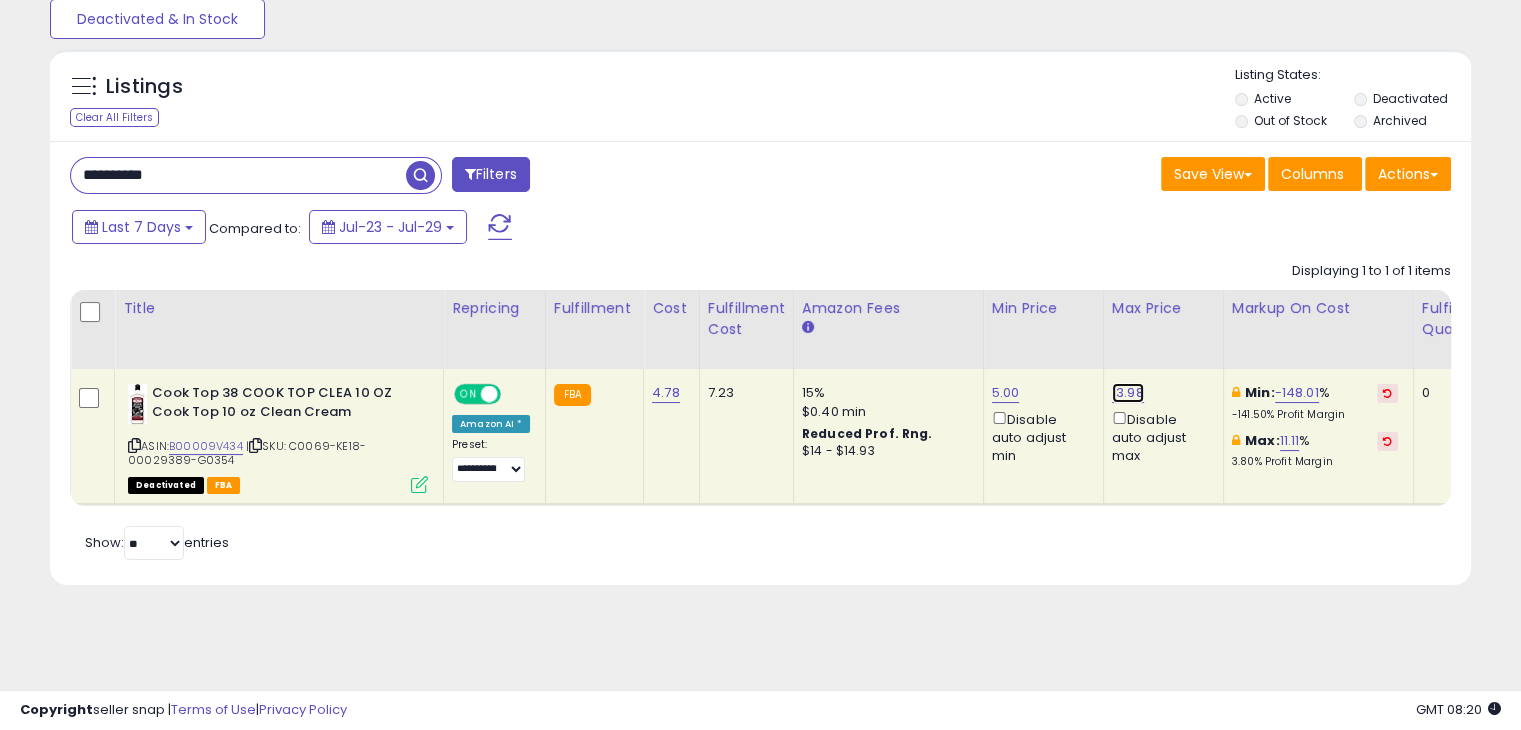 click on "13.98" at bounding box center [1128, 393] 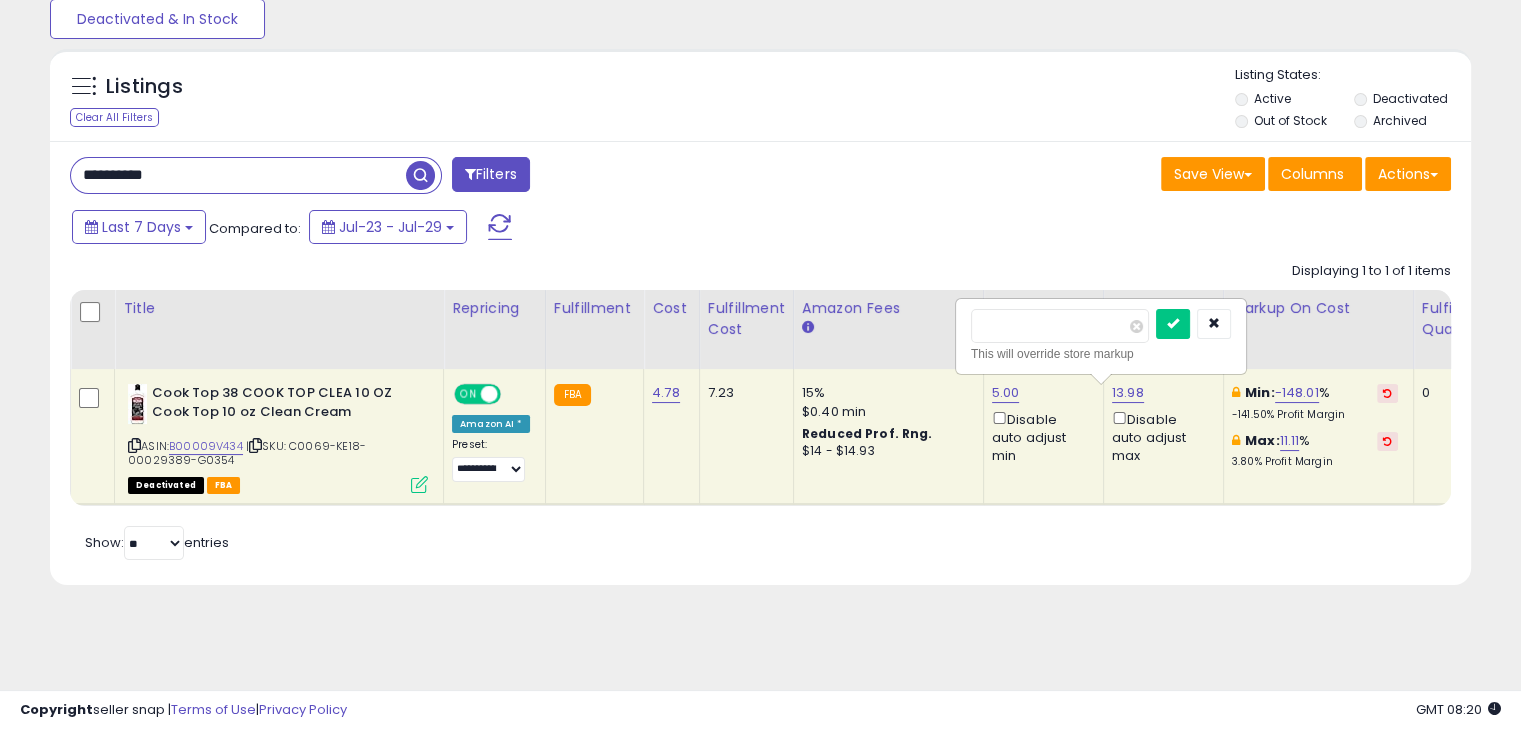 drag, startPoint x: 1068, startPoint y: 330, endPoint x: 947, endPoint y: 348, distance: 122.33152 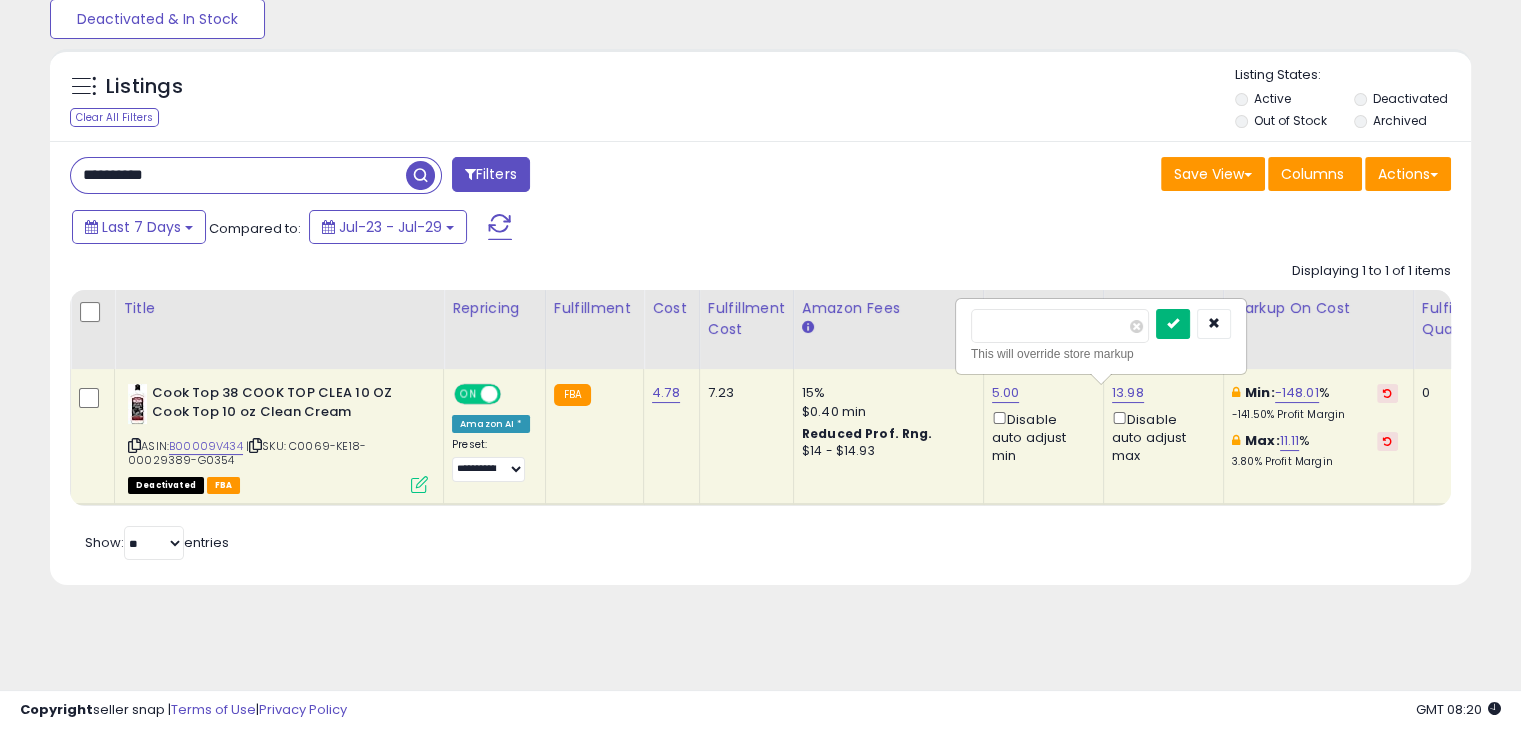 type on "*" 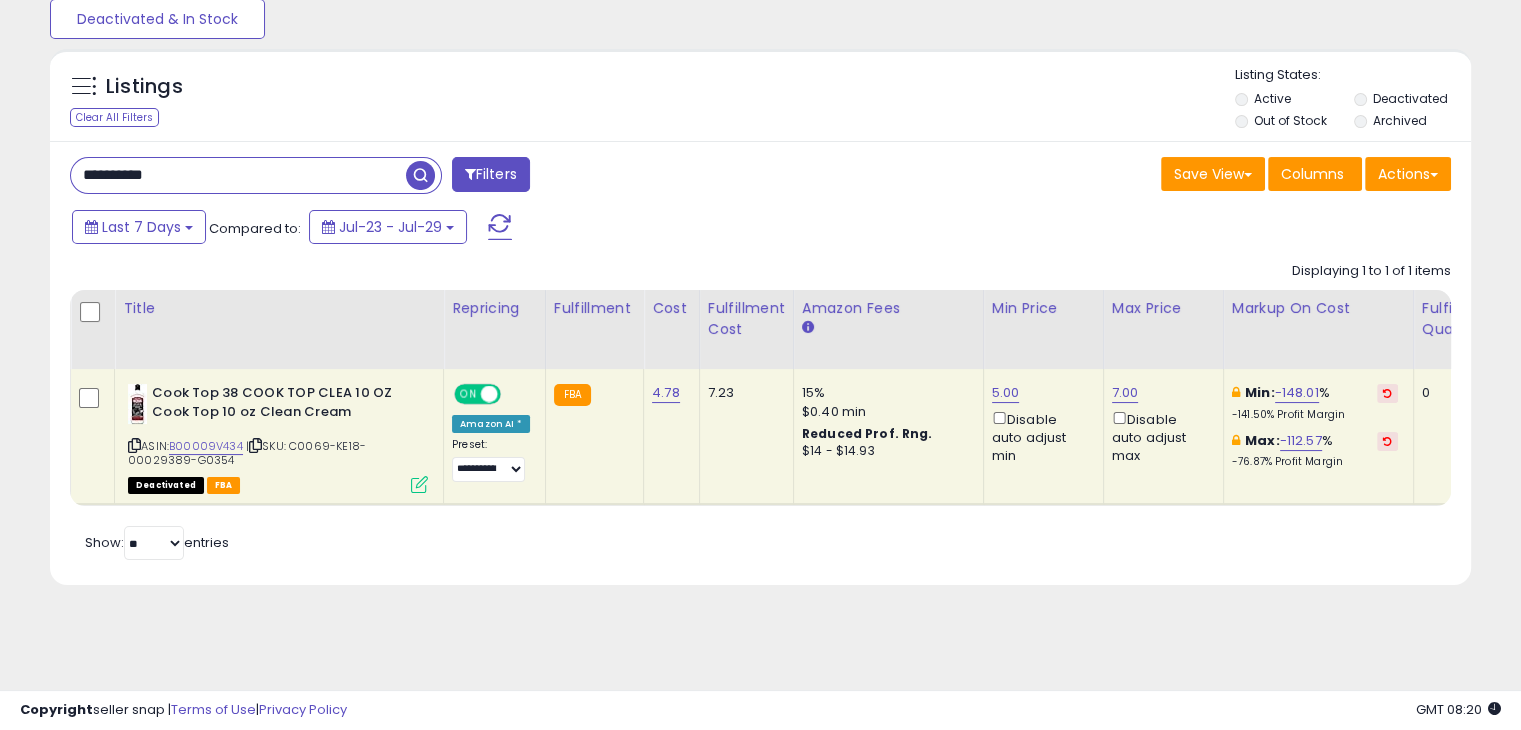 click on "**********" at bounding box center (238, 175) 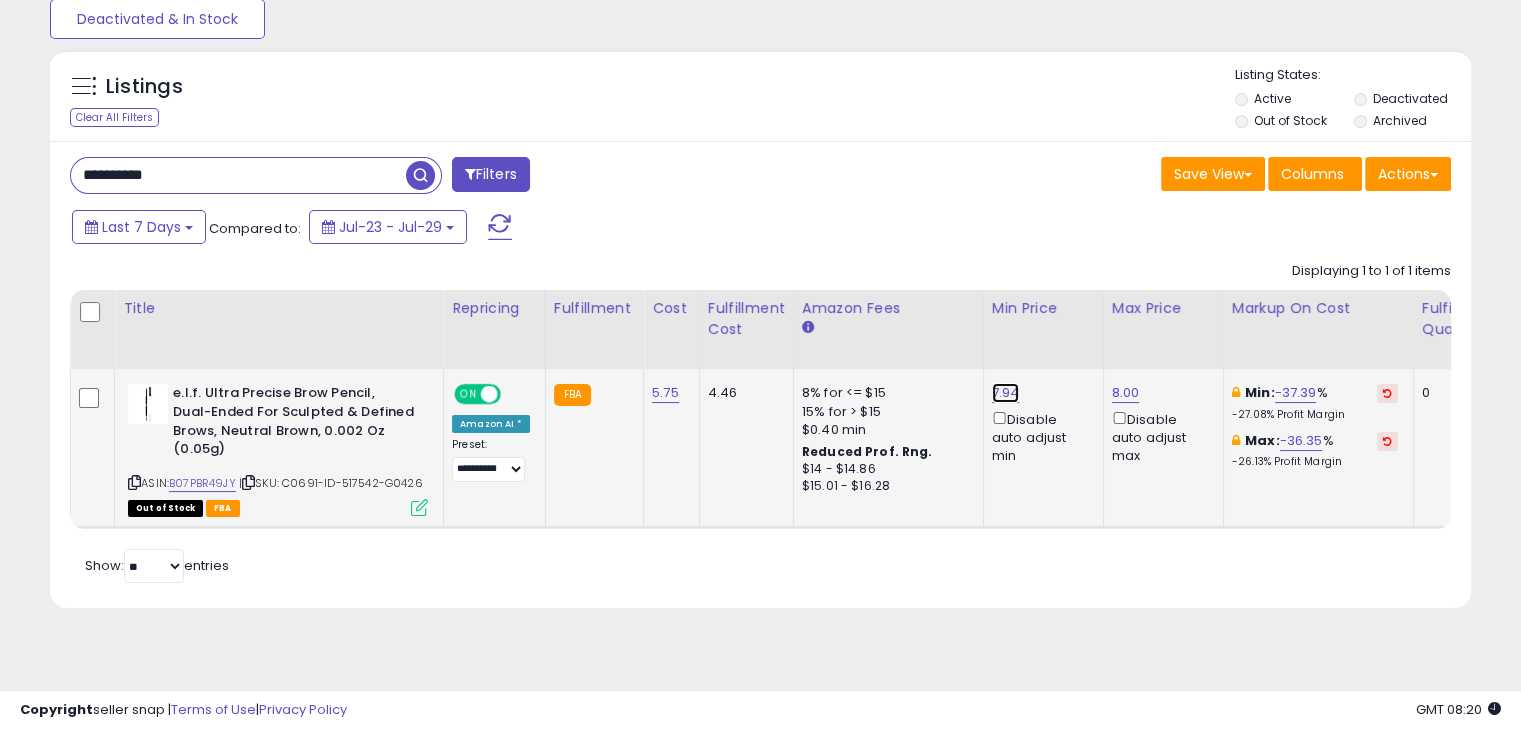 click on "7.94" at bounding box center [1006, 393] 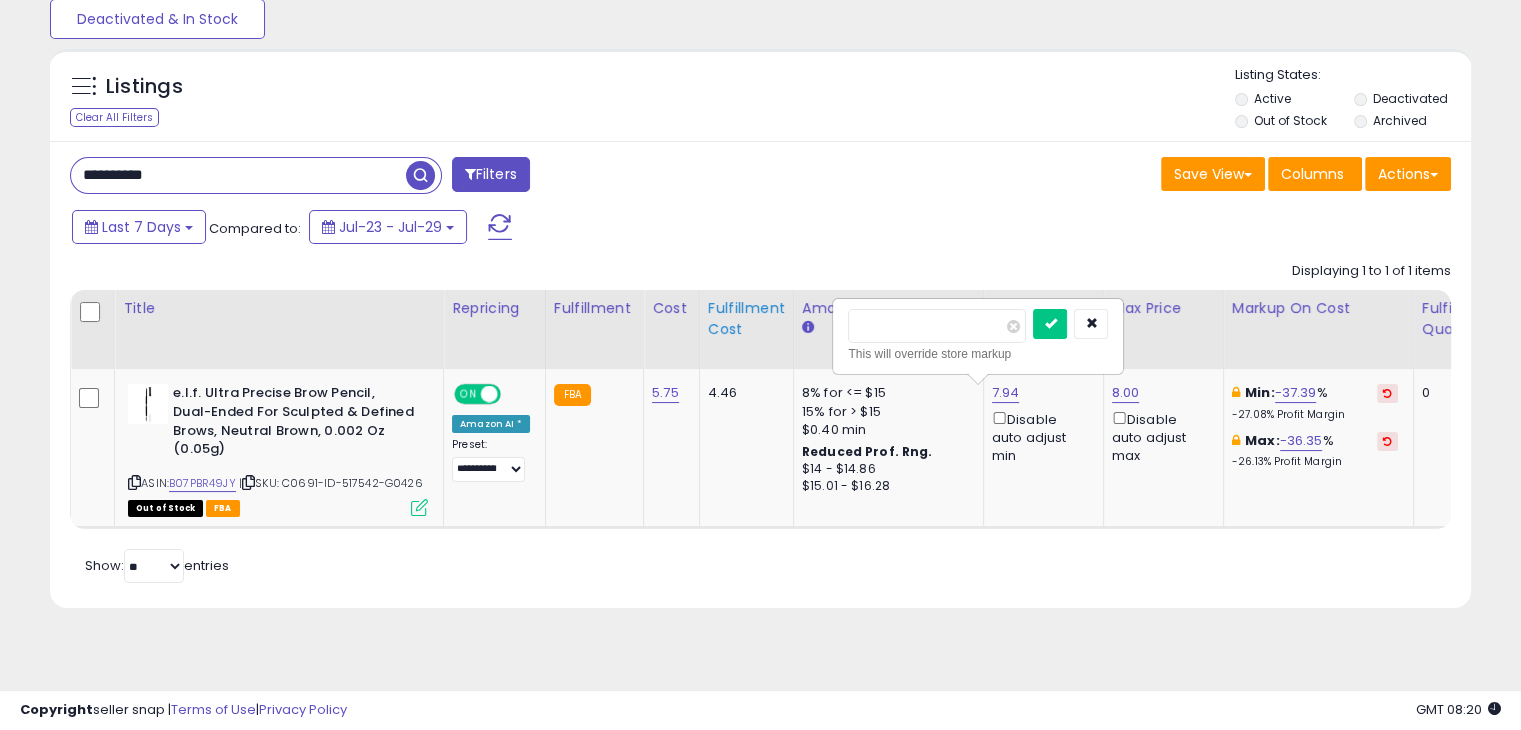 drag, startPoint x: 911, startPoint y: 327, endPoint x: 777, endPoint y: 359, distance: 137.76791 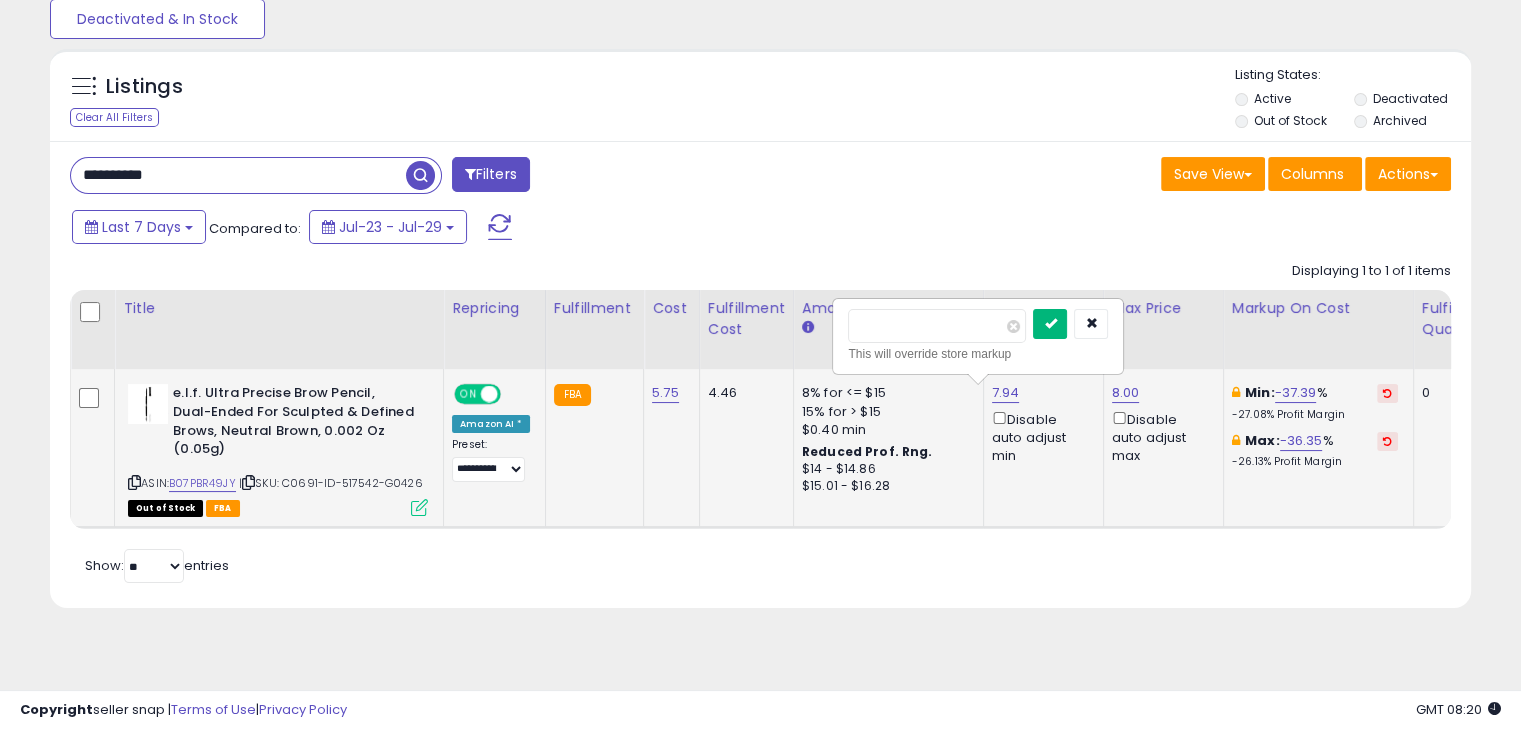 type on "*" 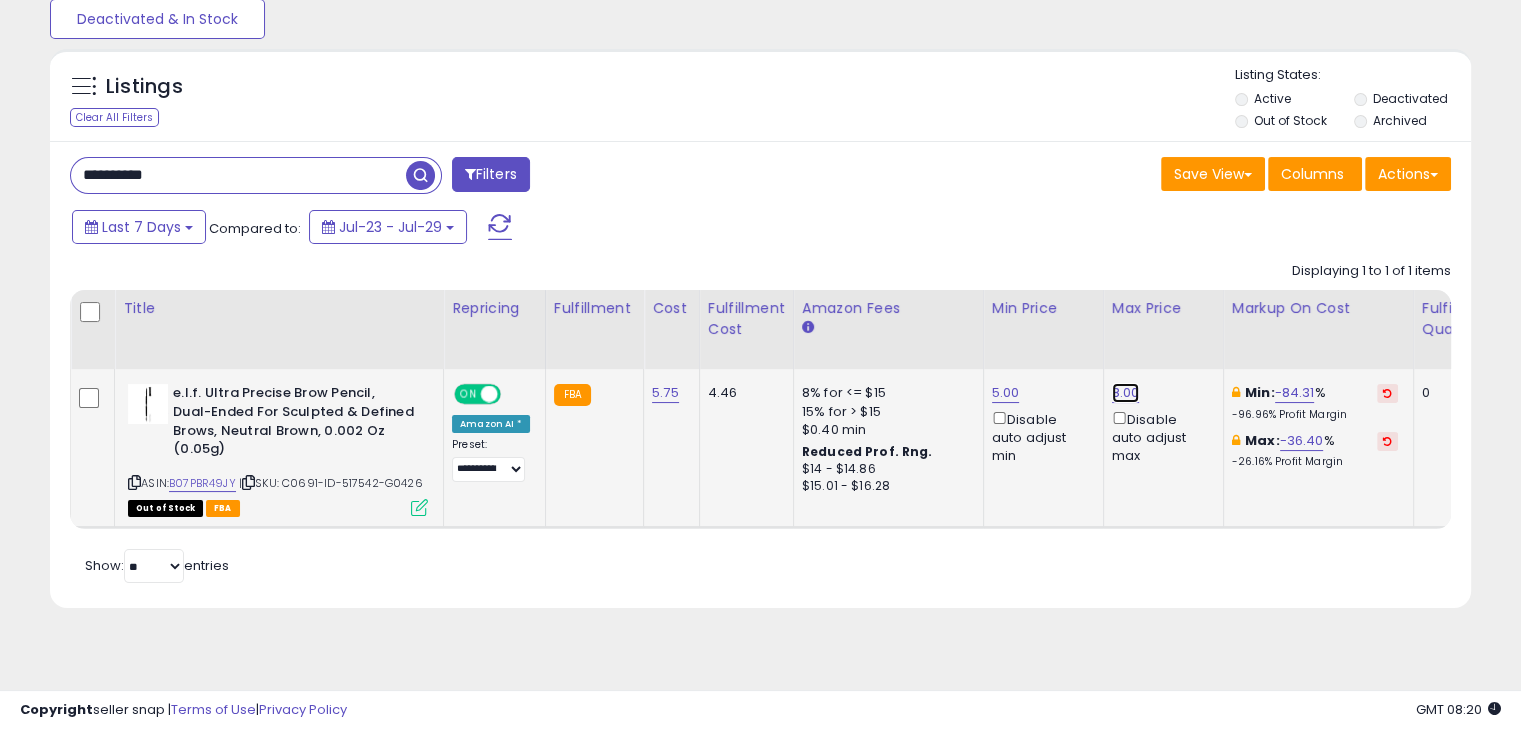 click on "8.00" at bounding box center (1126, 393) 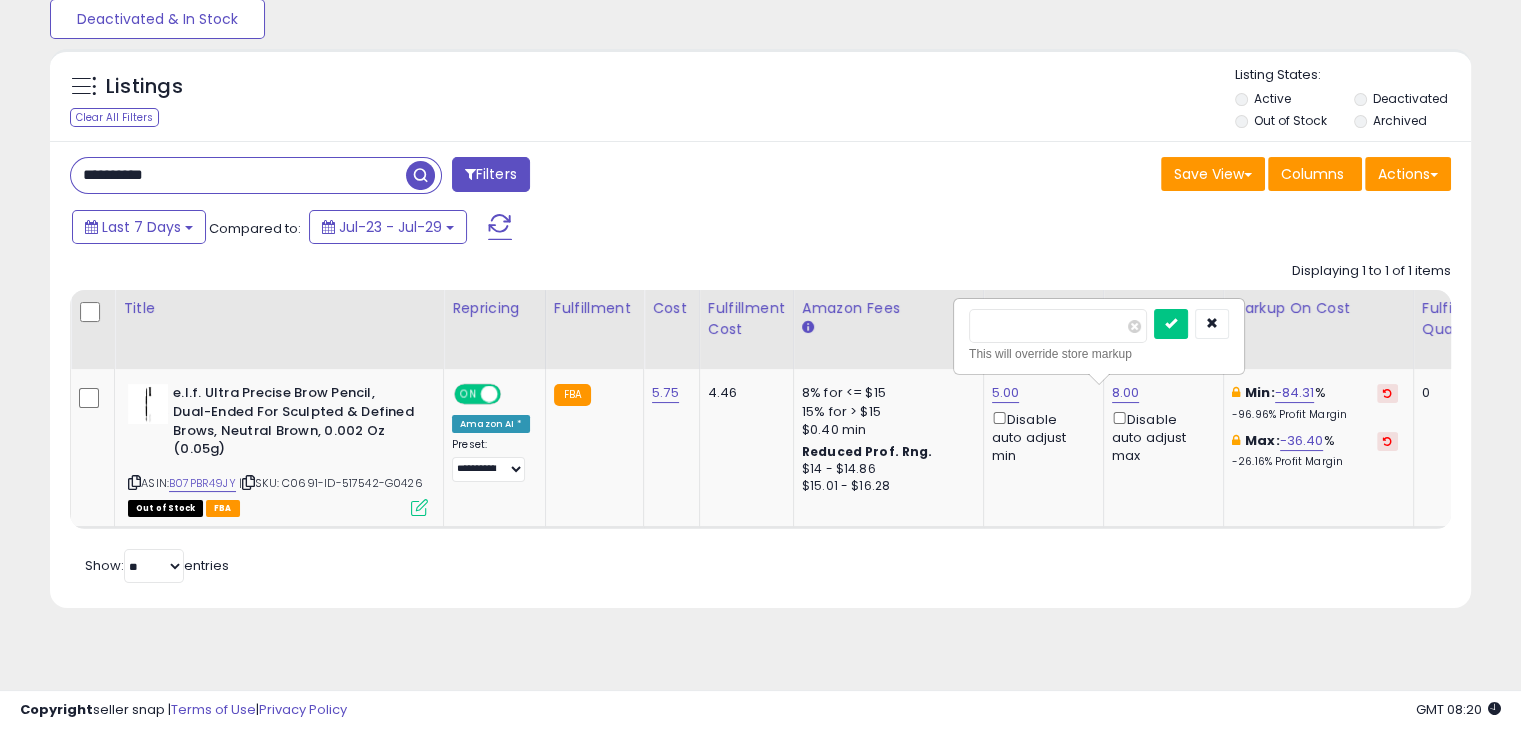 drag, startPoint x: 971, startPoint y: 323, endPoint x: 903, endPoint y: 336, distance: 69.2315 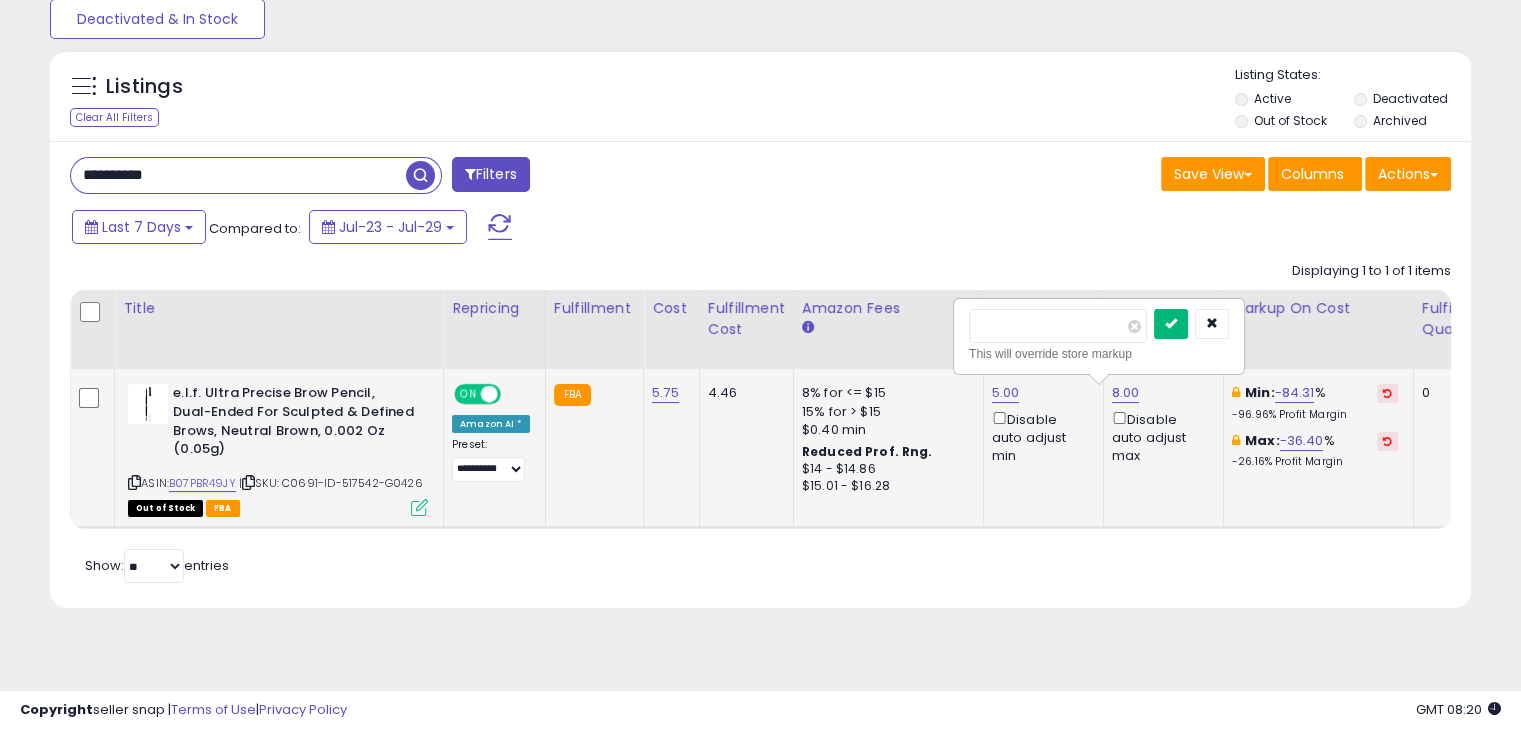 type on "*" 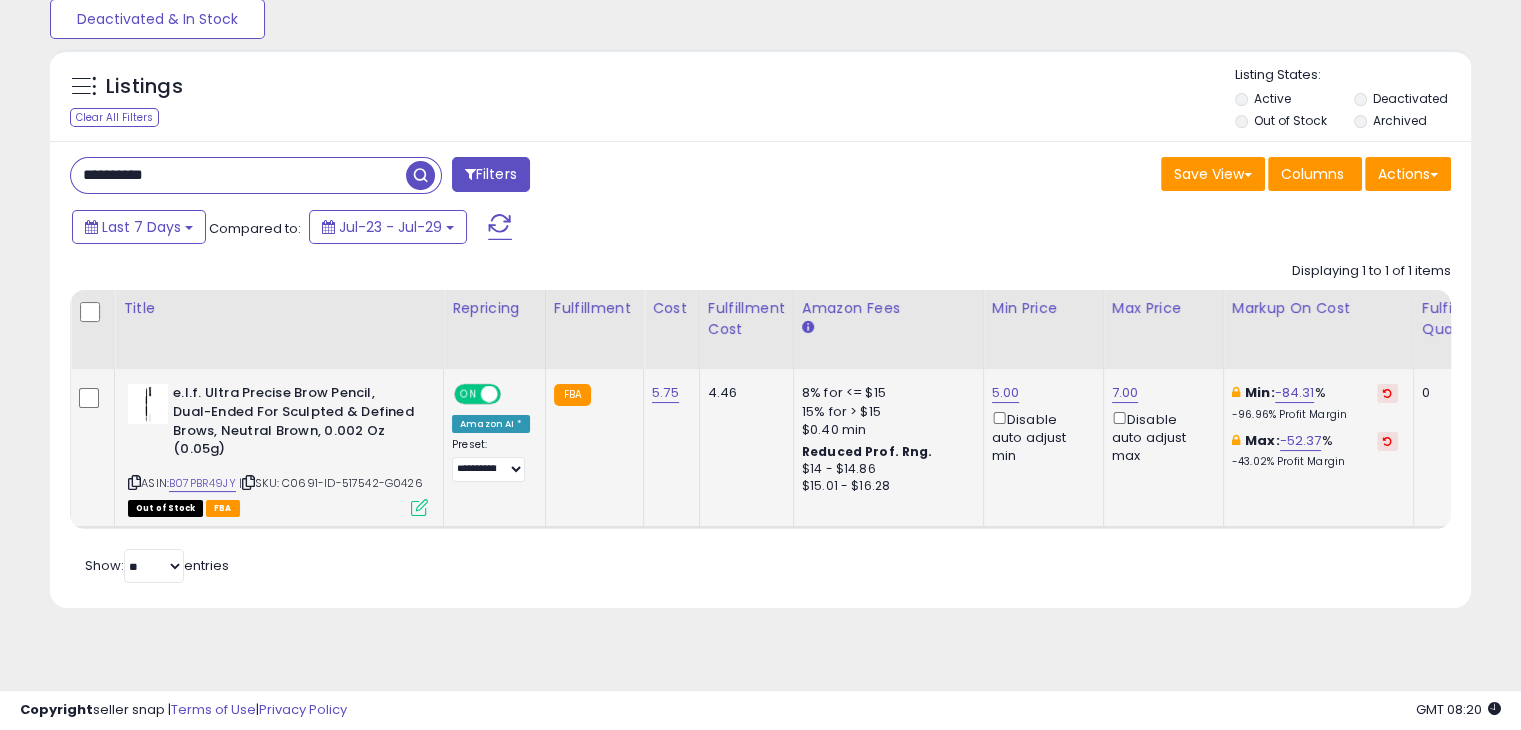click on "**********" at bounding box center [238, 175] 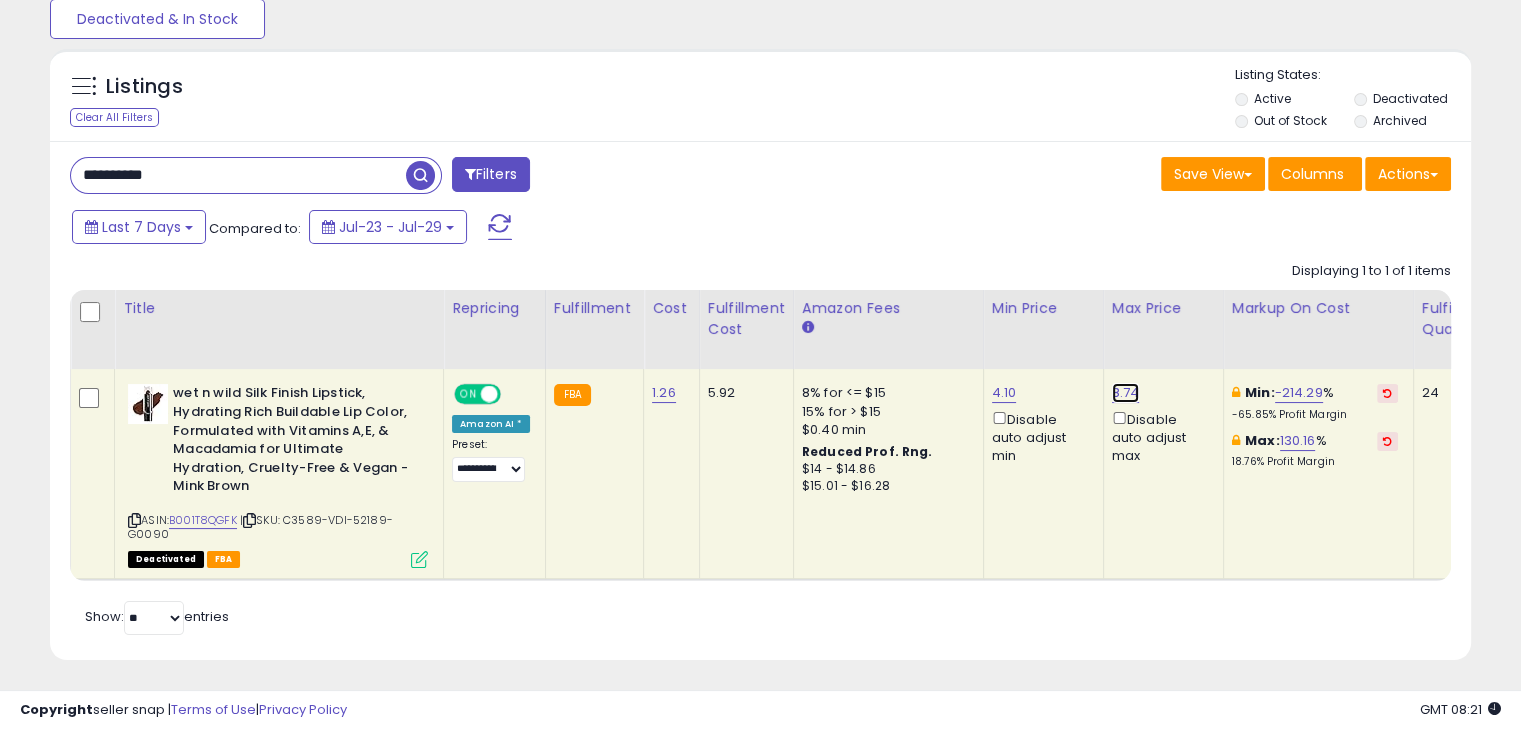 click on "8.74" at bounding box center [1126, 393] 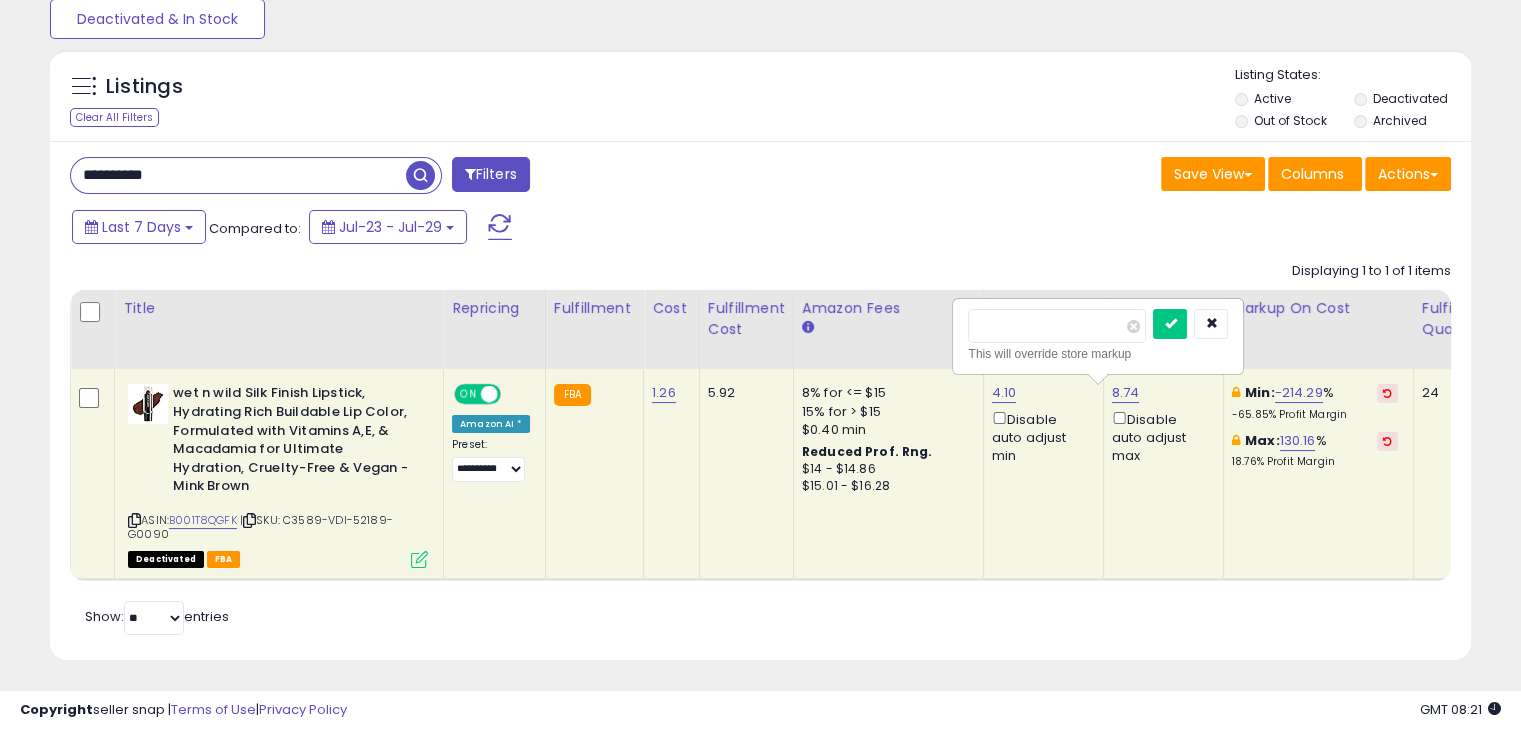 drag, startPoint x: 1082, startPoint y: 332, endPoint x: 893, endPoint y: 329, distance: 189.0238 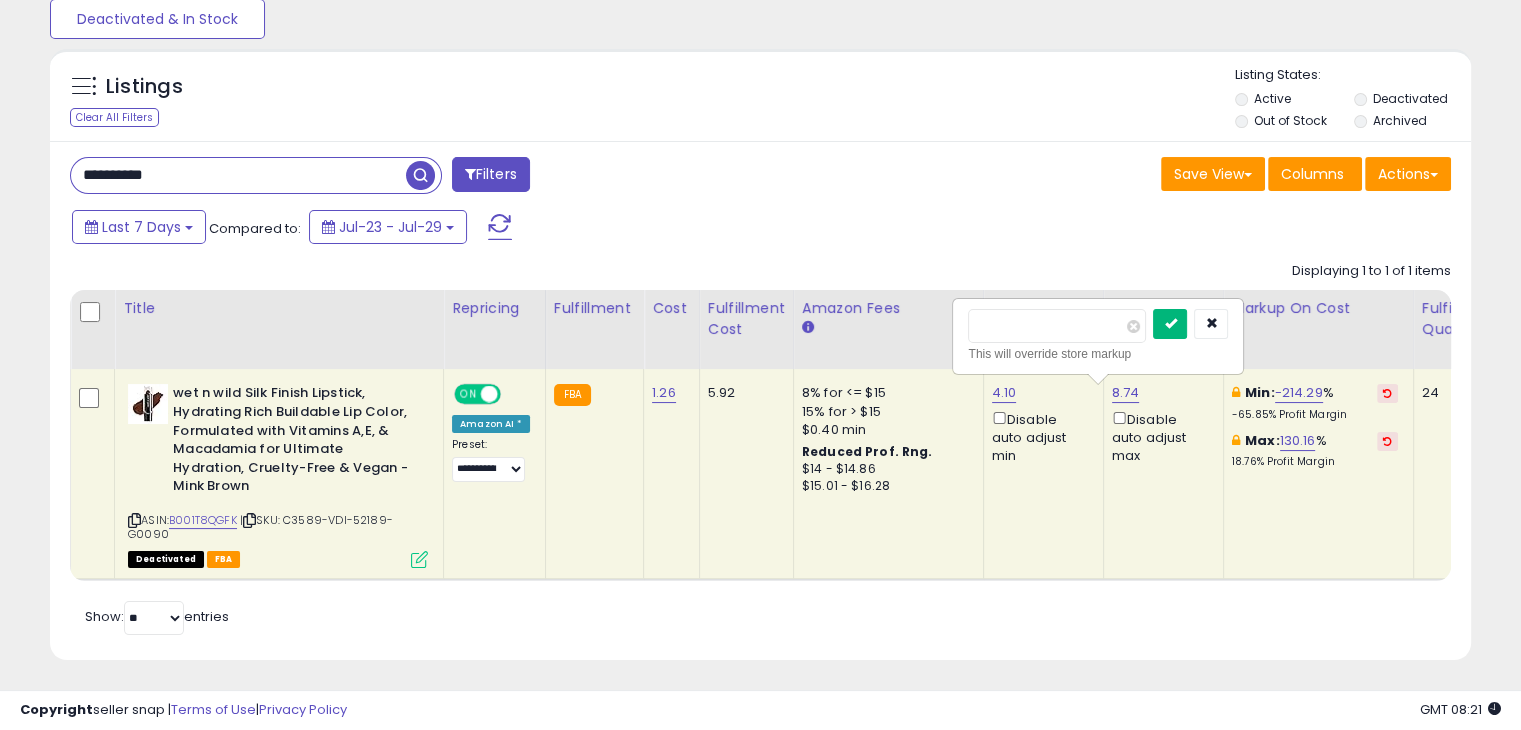 type on "****" 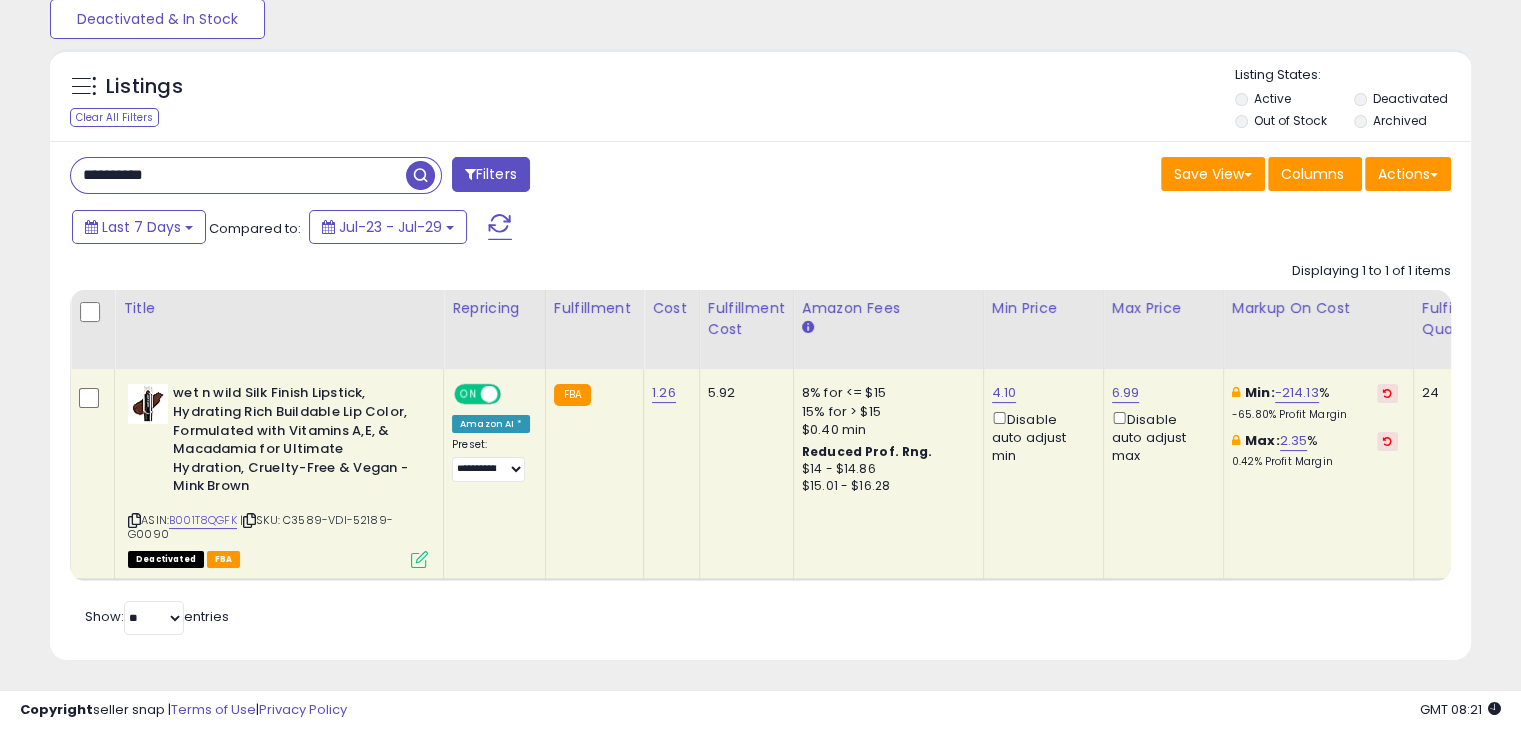 click on "**********" at bounding box center (238, 175) 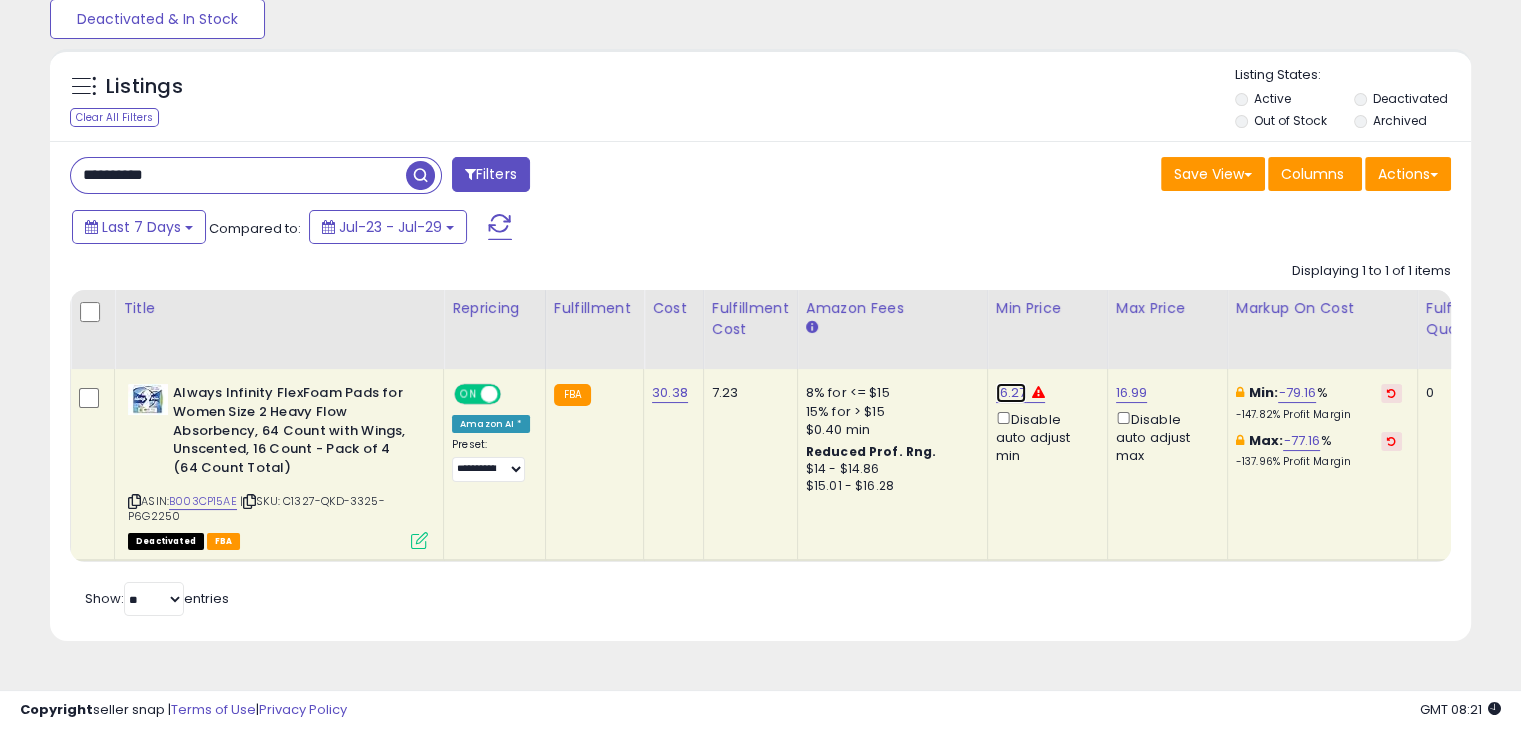 click on "16.27" at bounding box center [1011, 393] 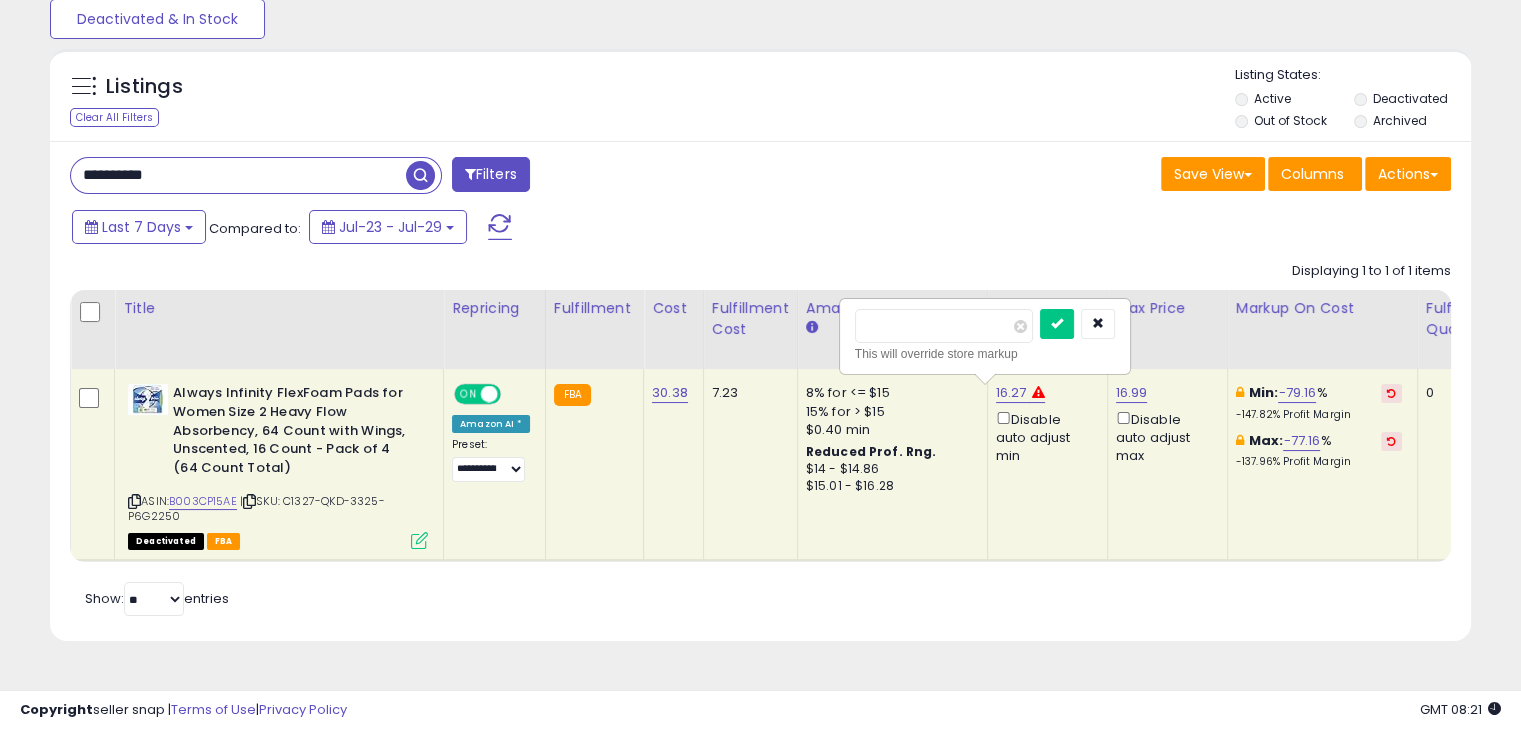drag, startPoint x: 946, startPoint y: 325, endPoint x: 837, endPoint y: 342, distance: 110.317726 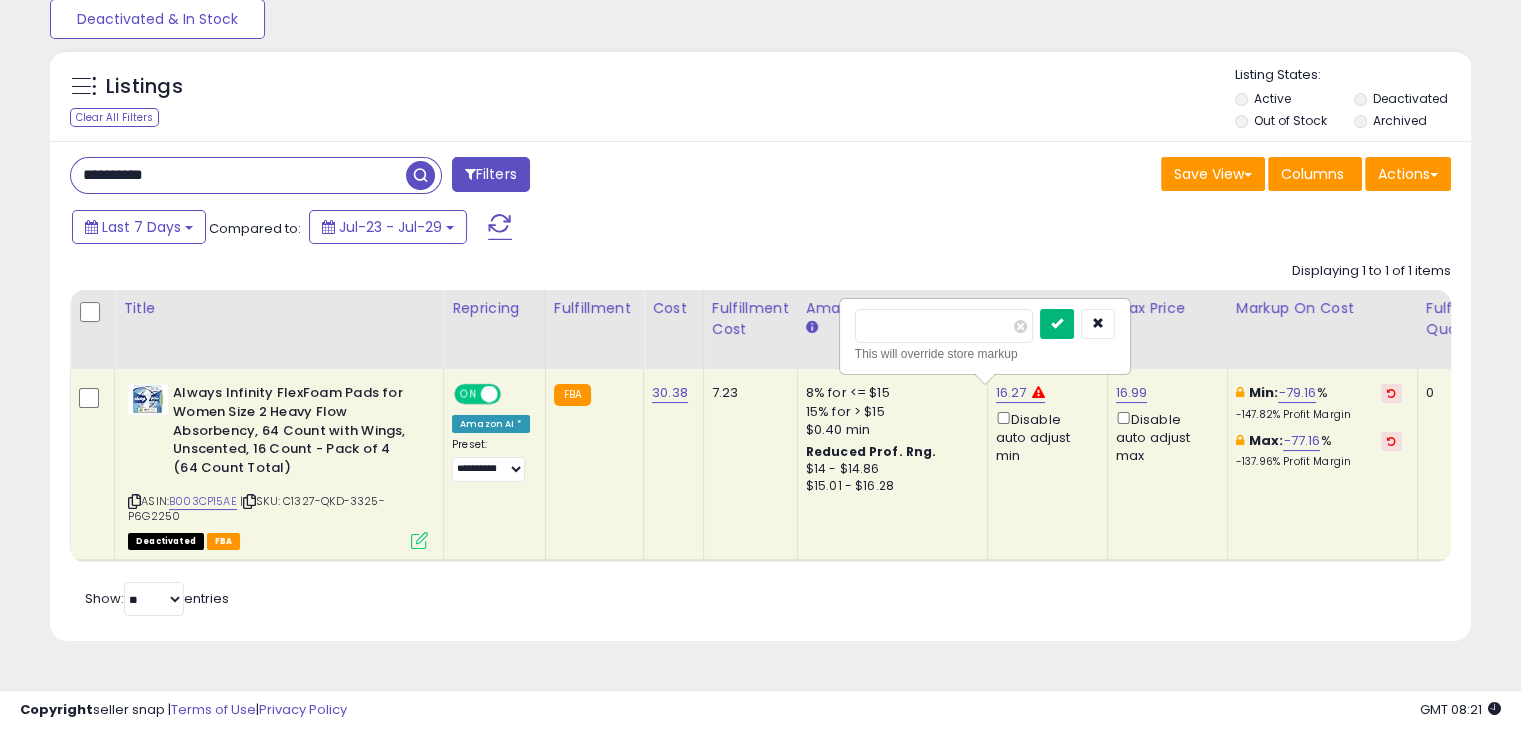 type on "**" 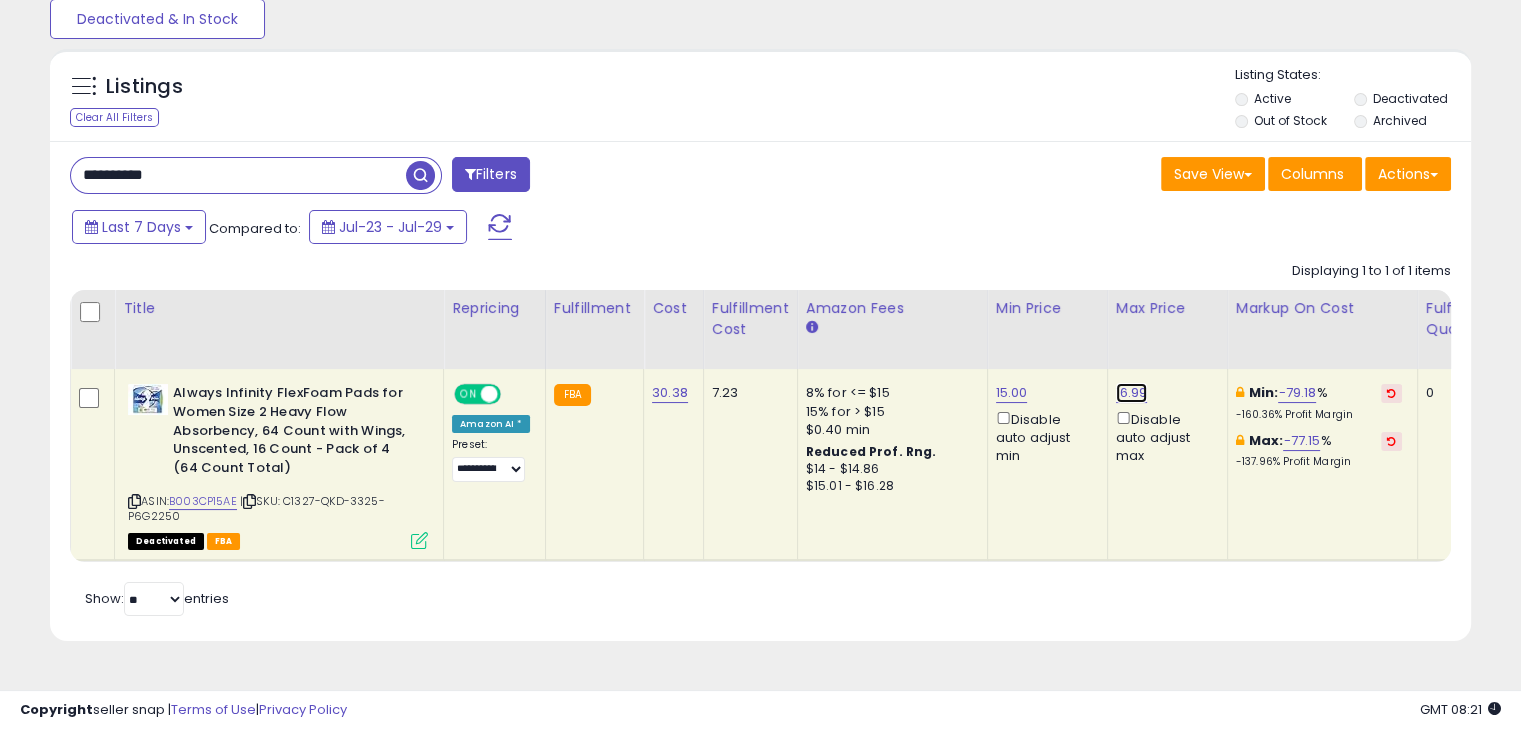click on "16.99" at bounding box center (1132, 393) 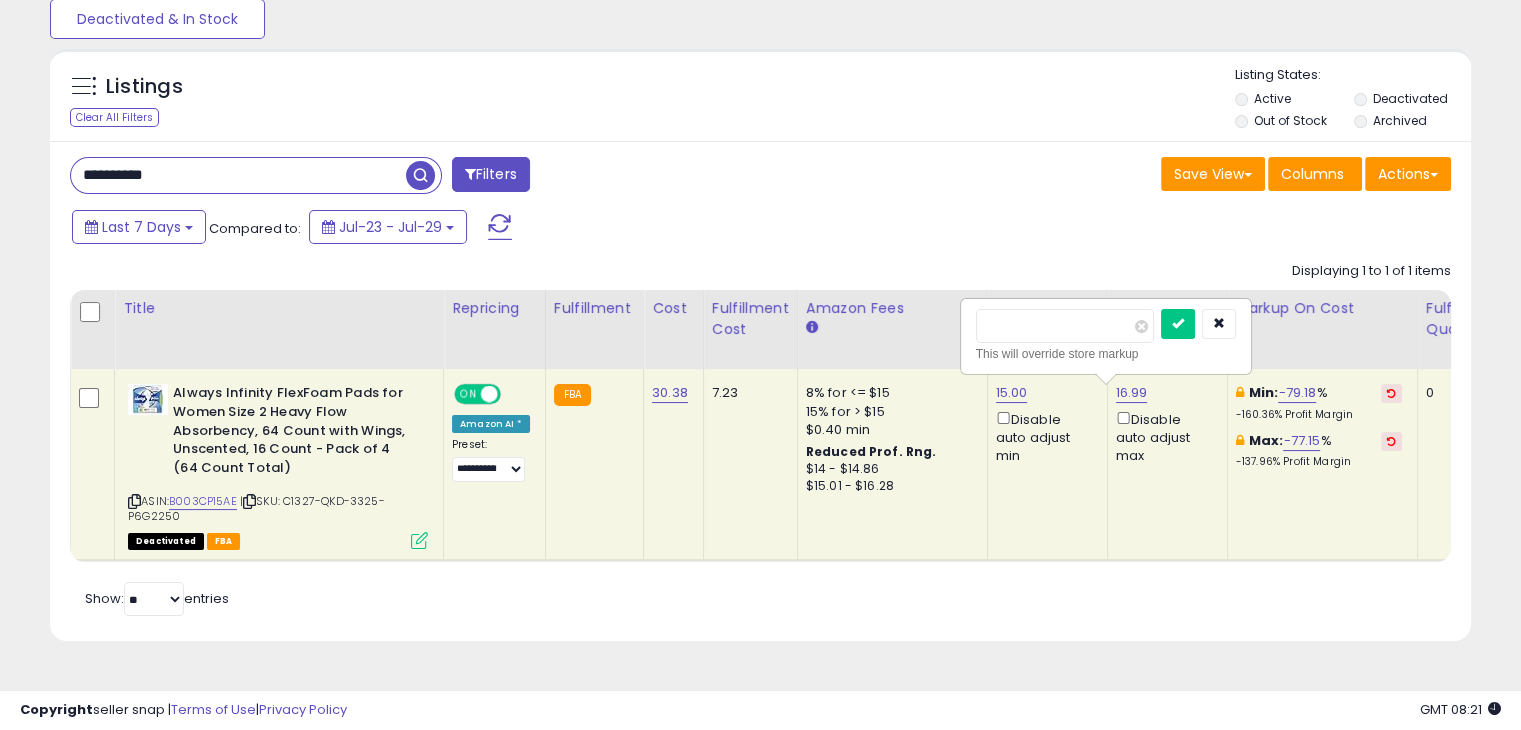 drag, startPoint x: 1037, startPoint y: 333, endPoint x: 963, endPoint y: 337, distance: 74.10803 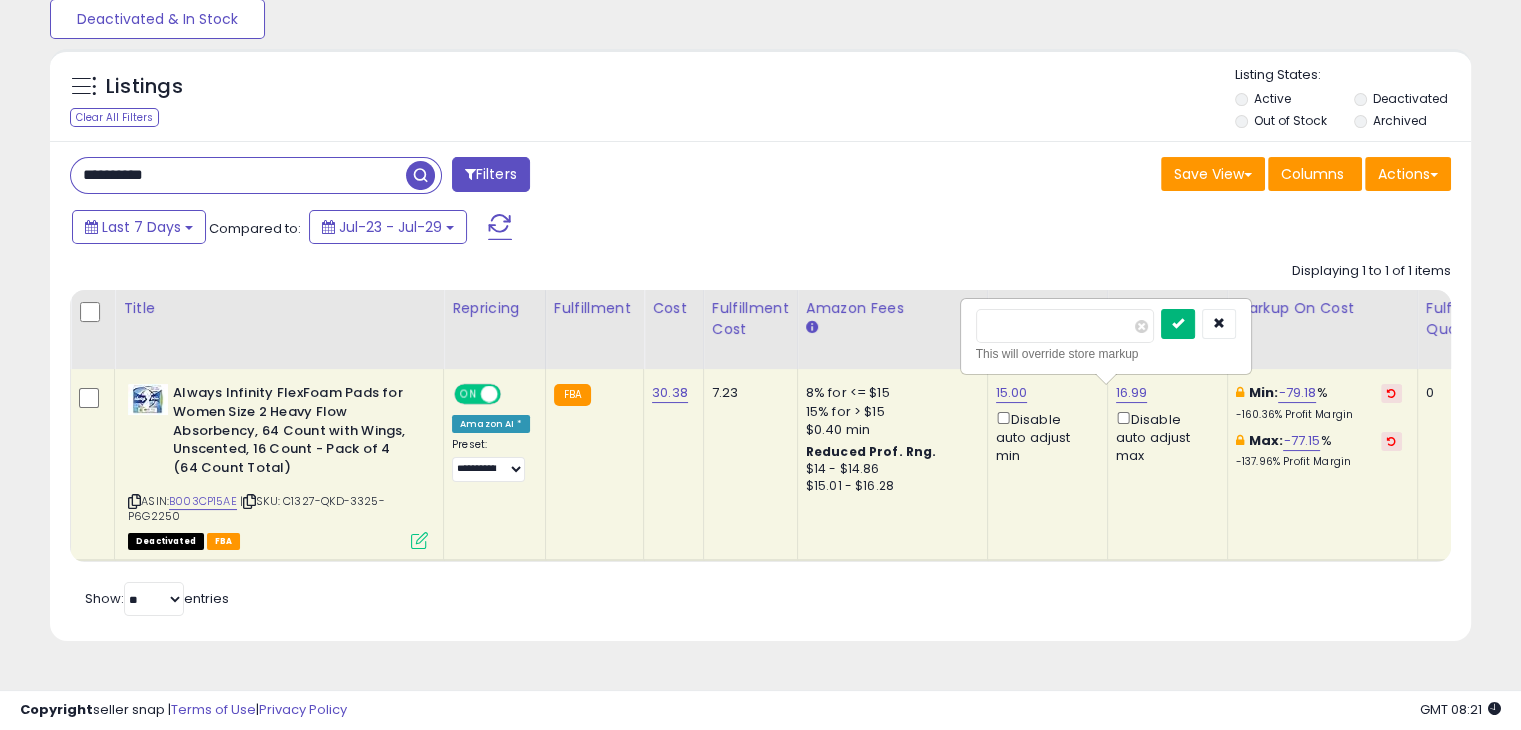 type on "**" 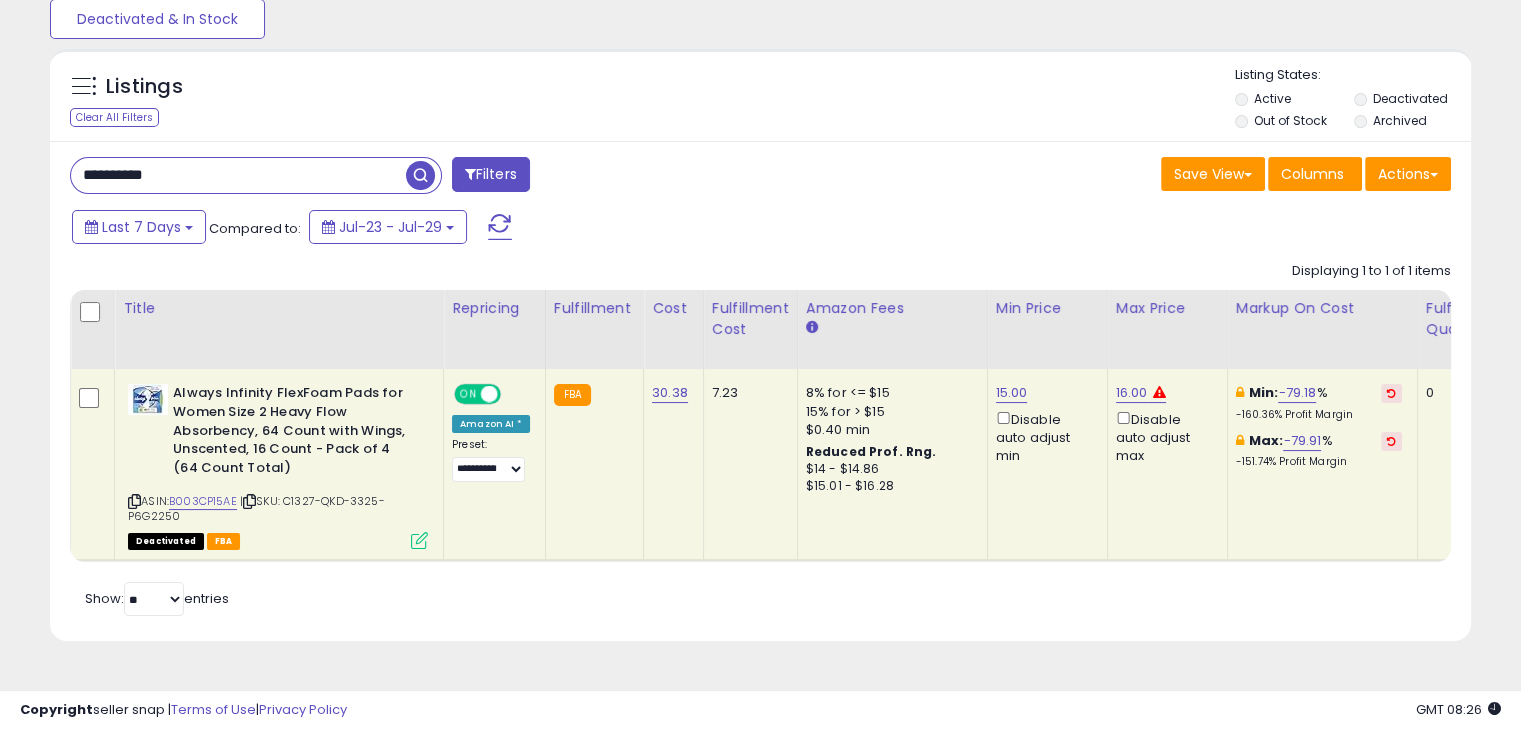 click on "Retrieving listings data..
Displaying 1 to 1 of 1 items
Title
Repricing" at bounding box center [760, 436] 